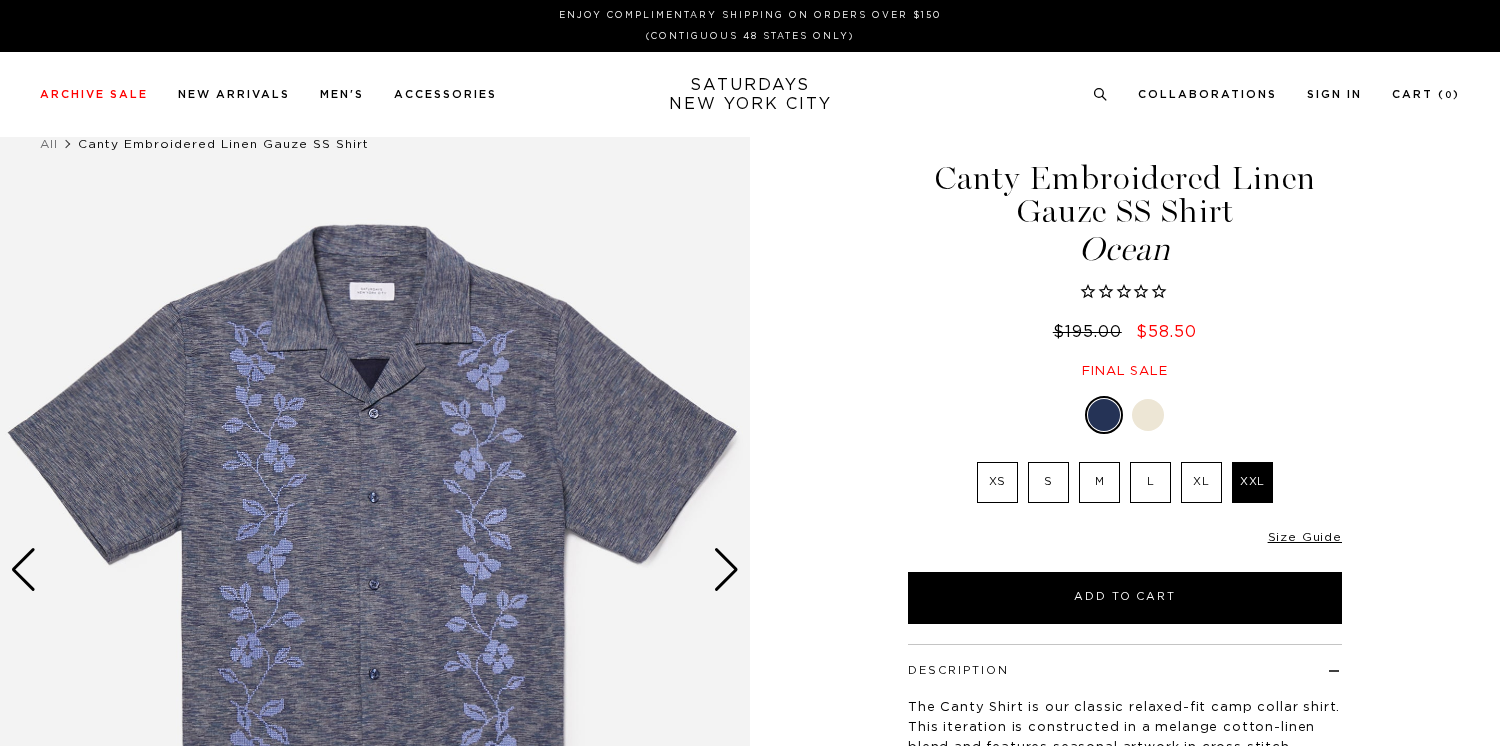 scroll, scrollTop: 0, scrollLeft: 0, axis: both 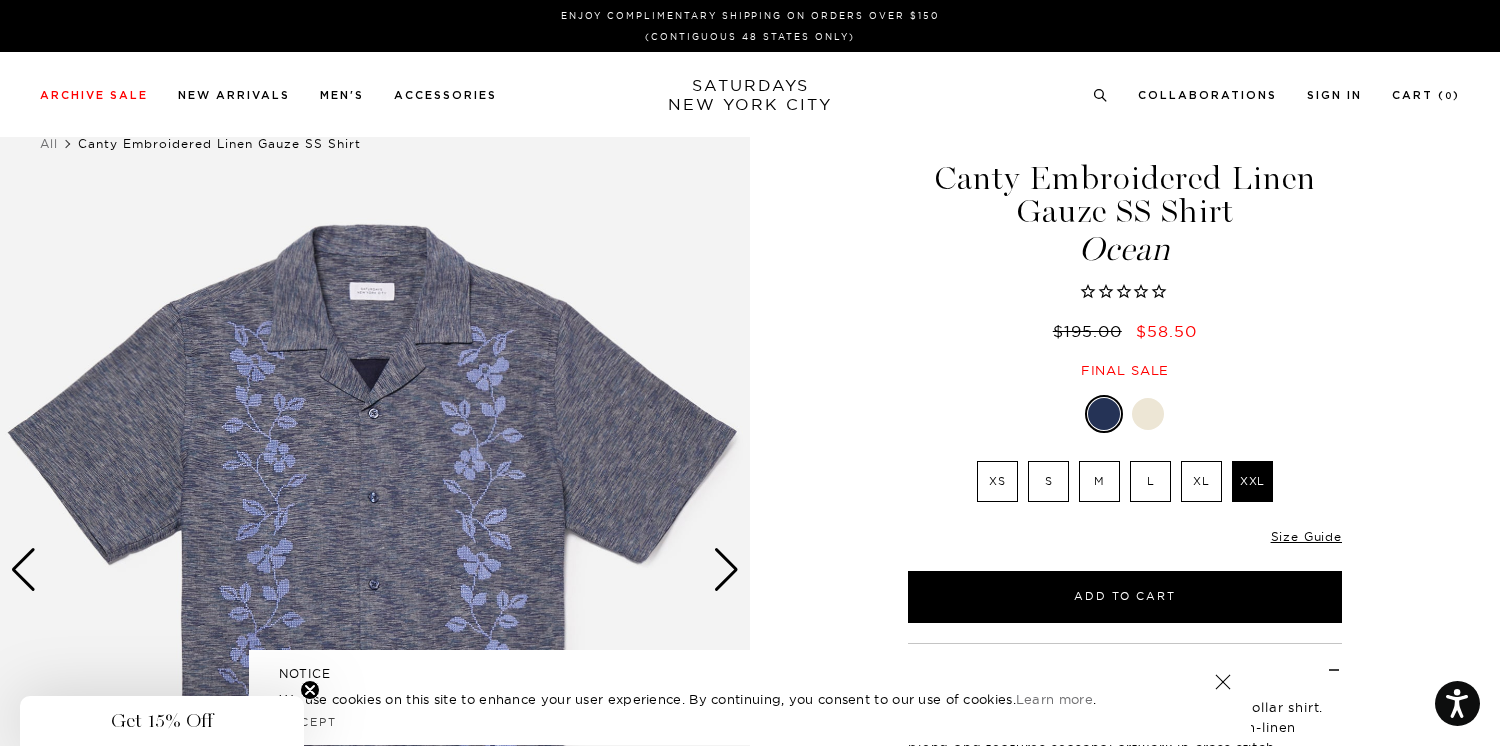 click on "M" at bounding box center (1099, 481) 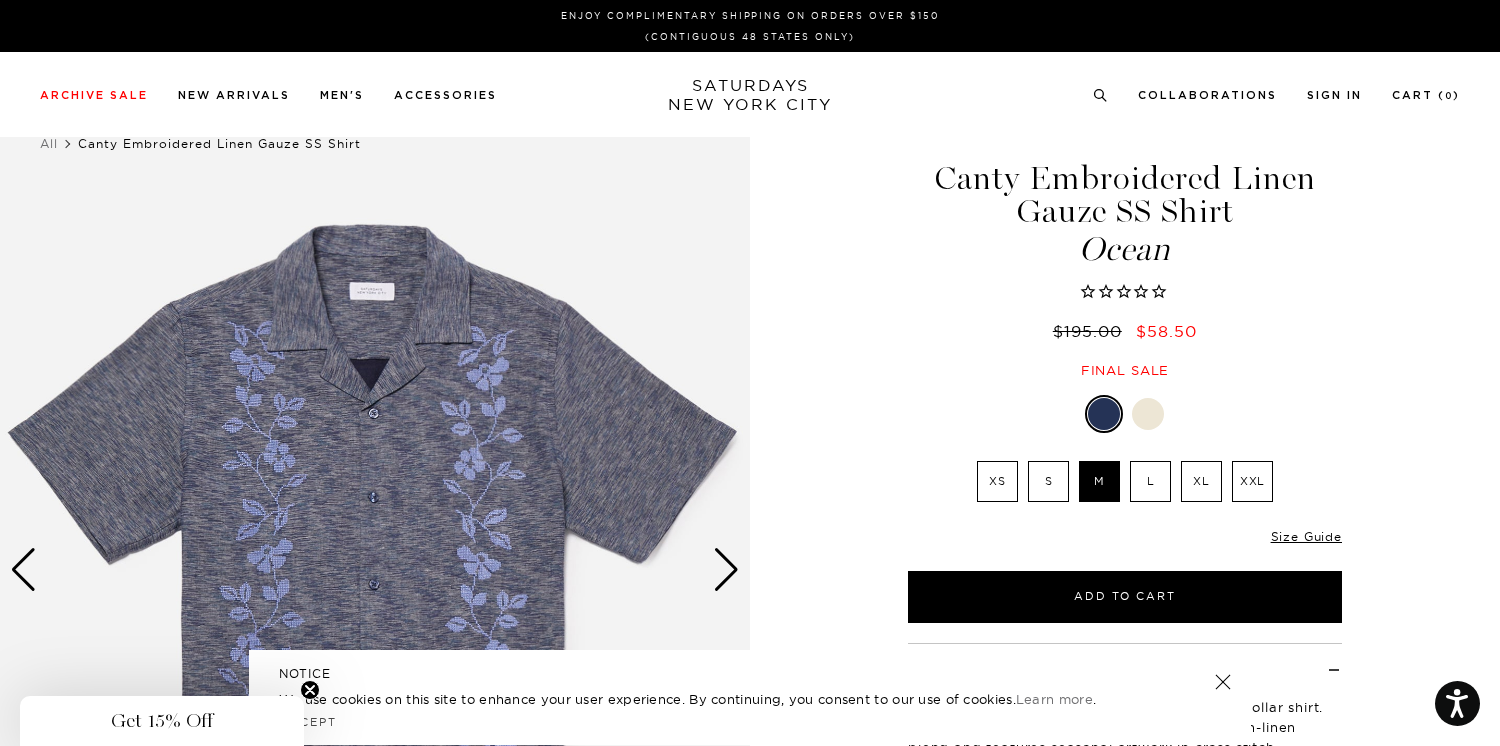 click on "L" at bounding box center (1150, 481) 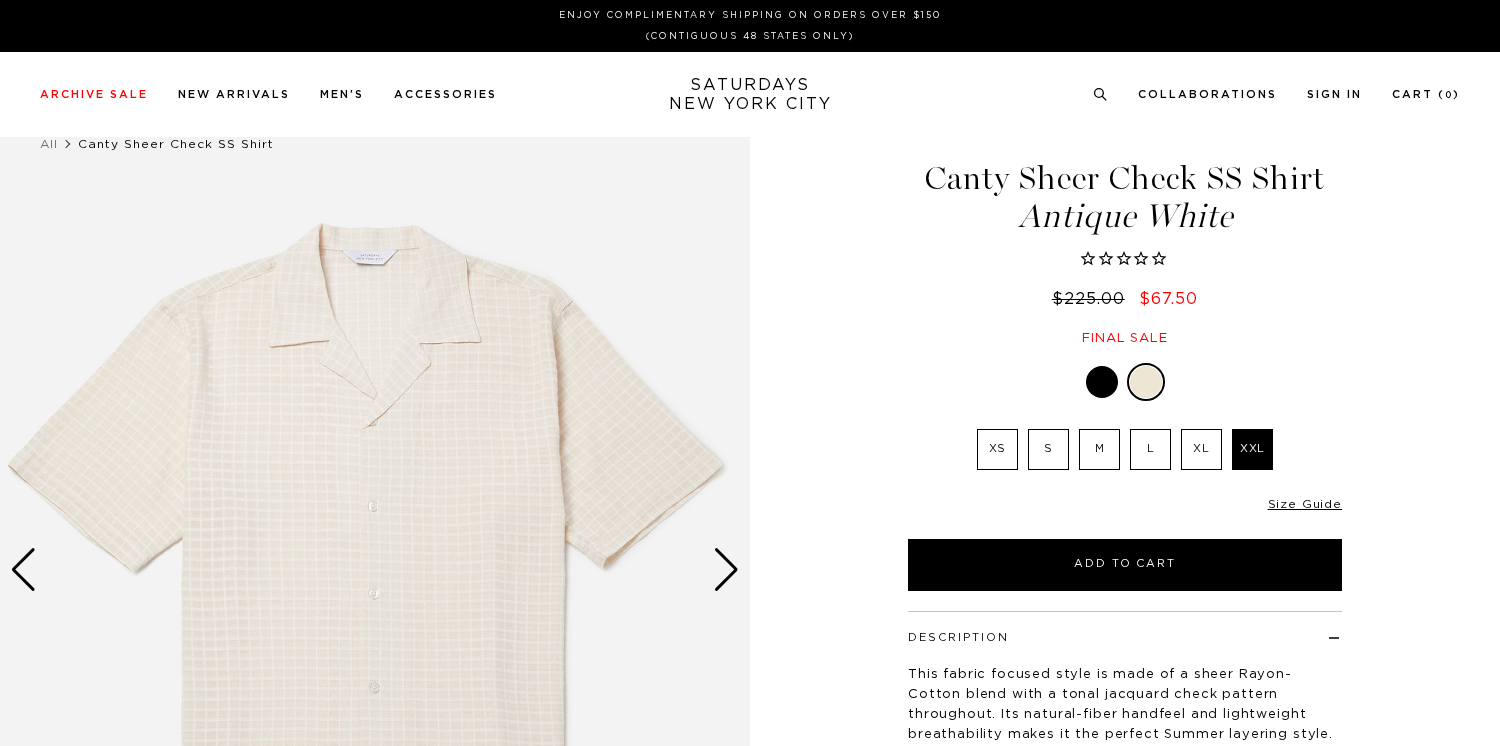 scroll, scrollTop: 0, scrollLeft: 0, axis: both 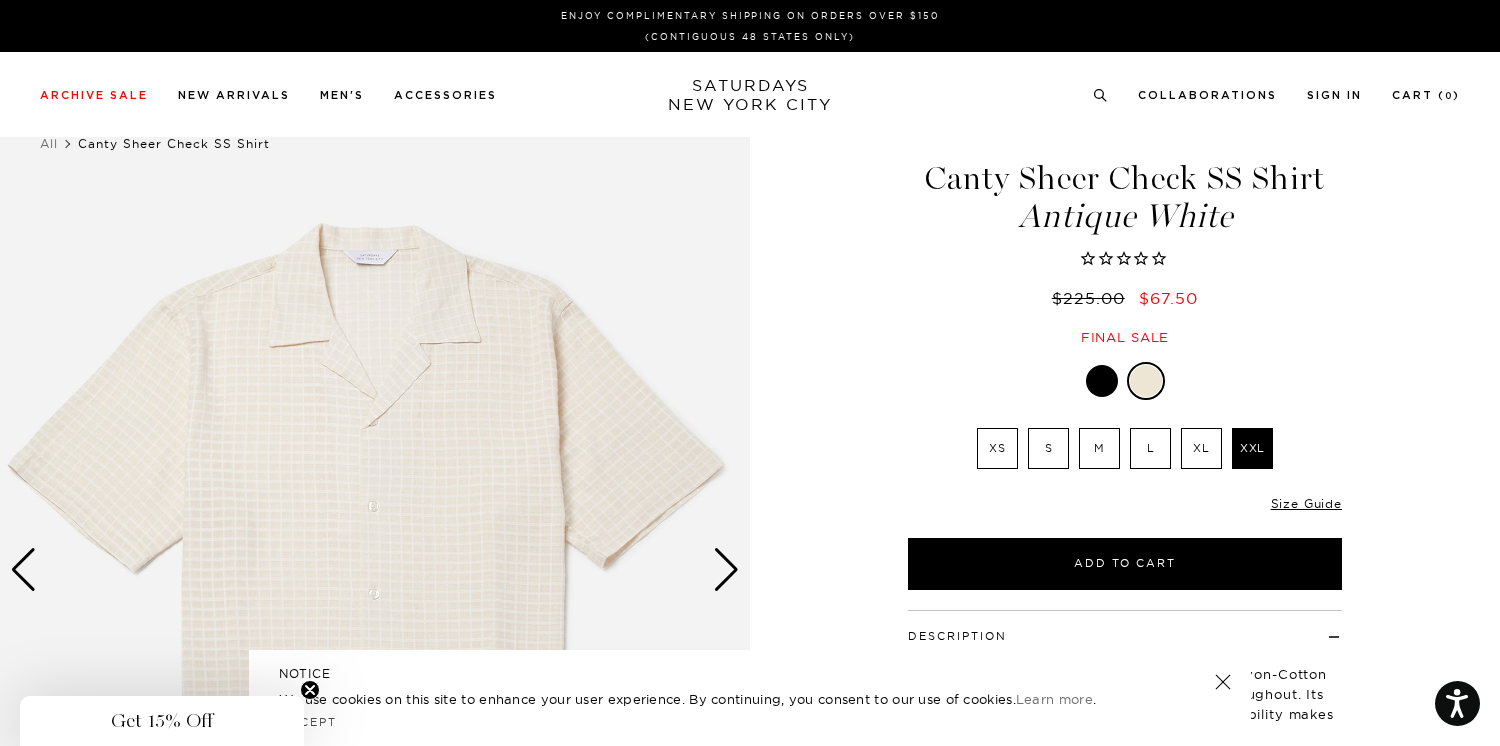 click at bounding box center (726, 570) 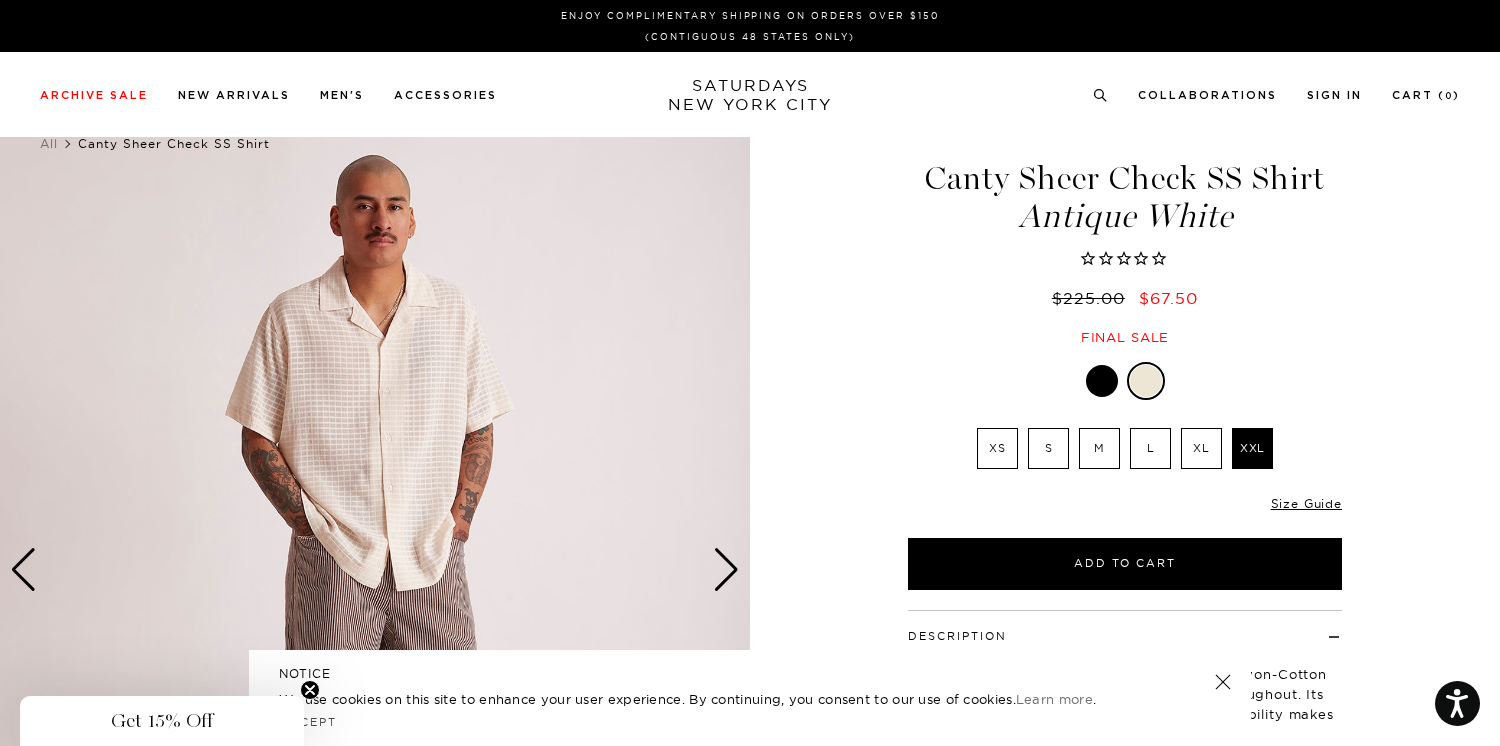 click at bounding box center [726, 570] 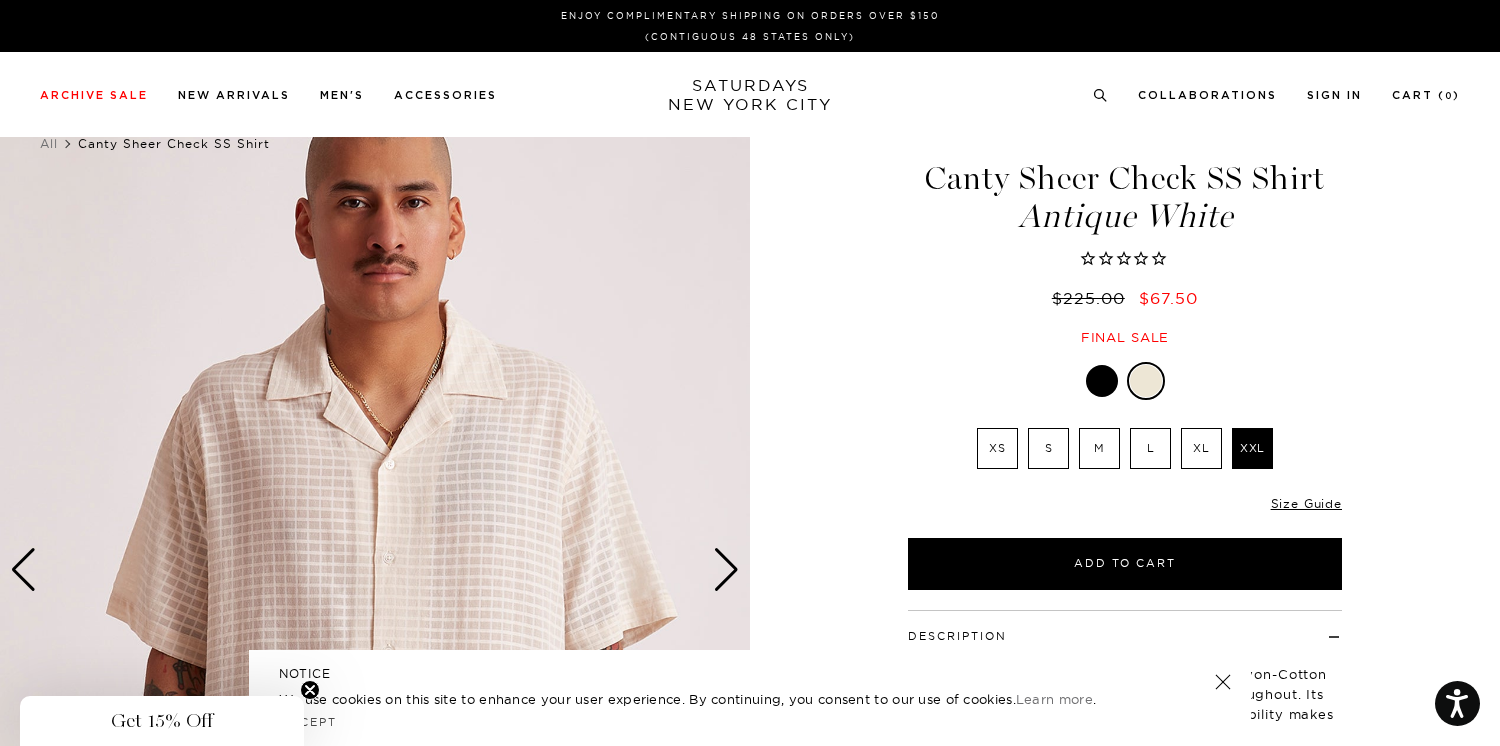 click at bounding box center [726, 570] 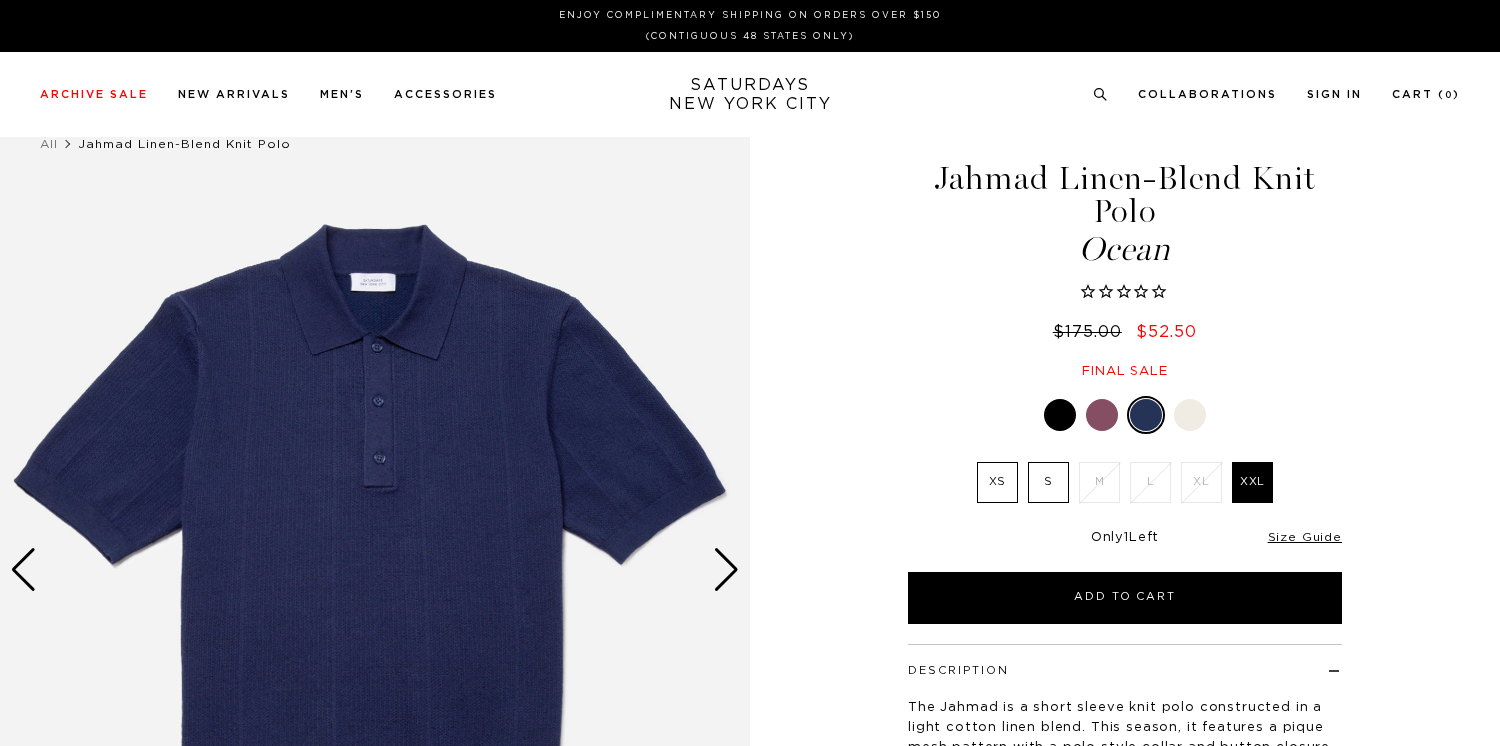 scroll, scrollTop: 0, scrollLeft: 0, axis: both 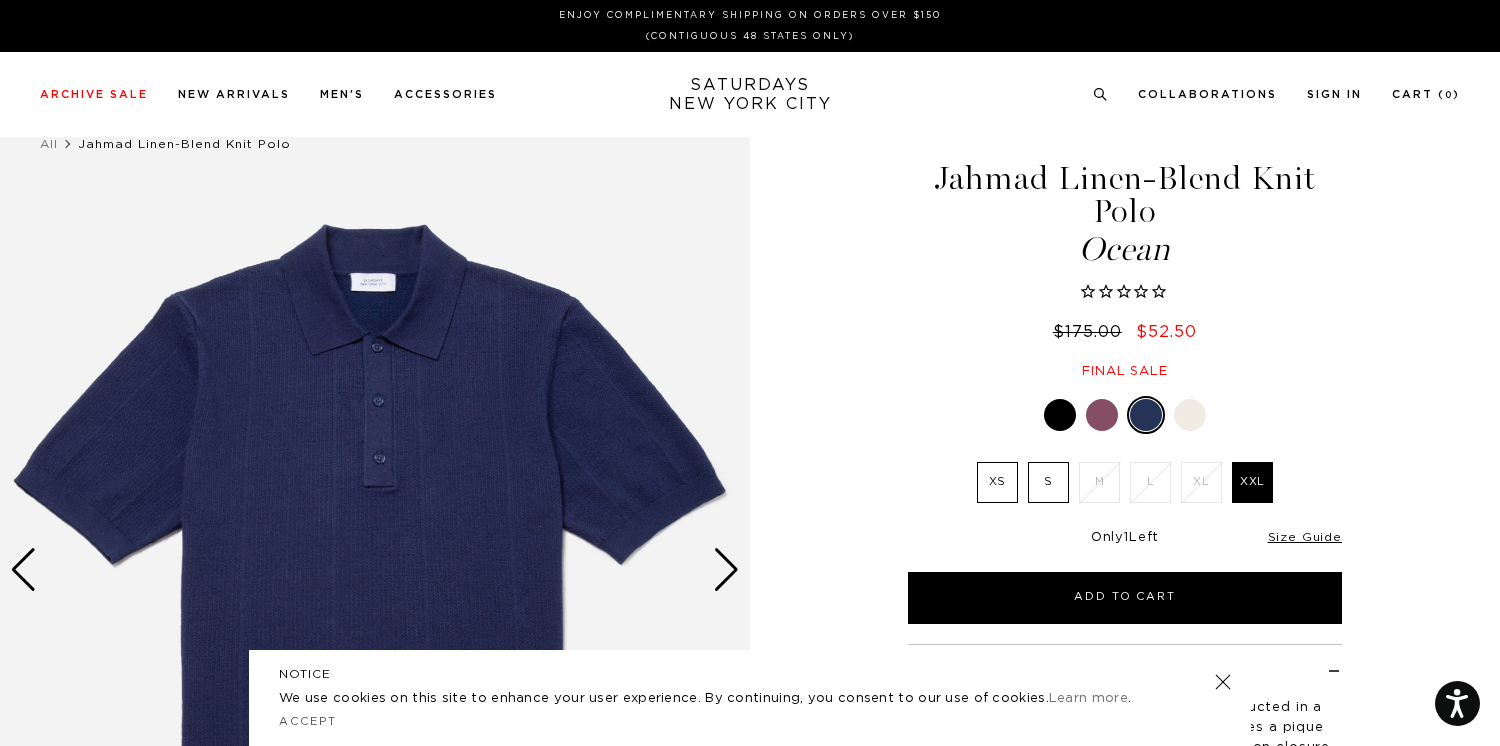click at bounding box center [375, 570] 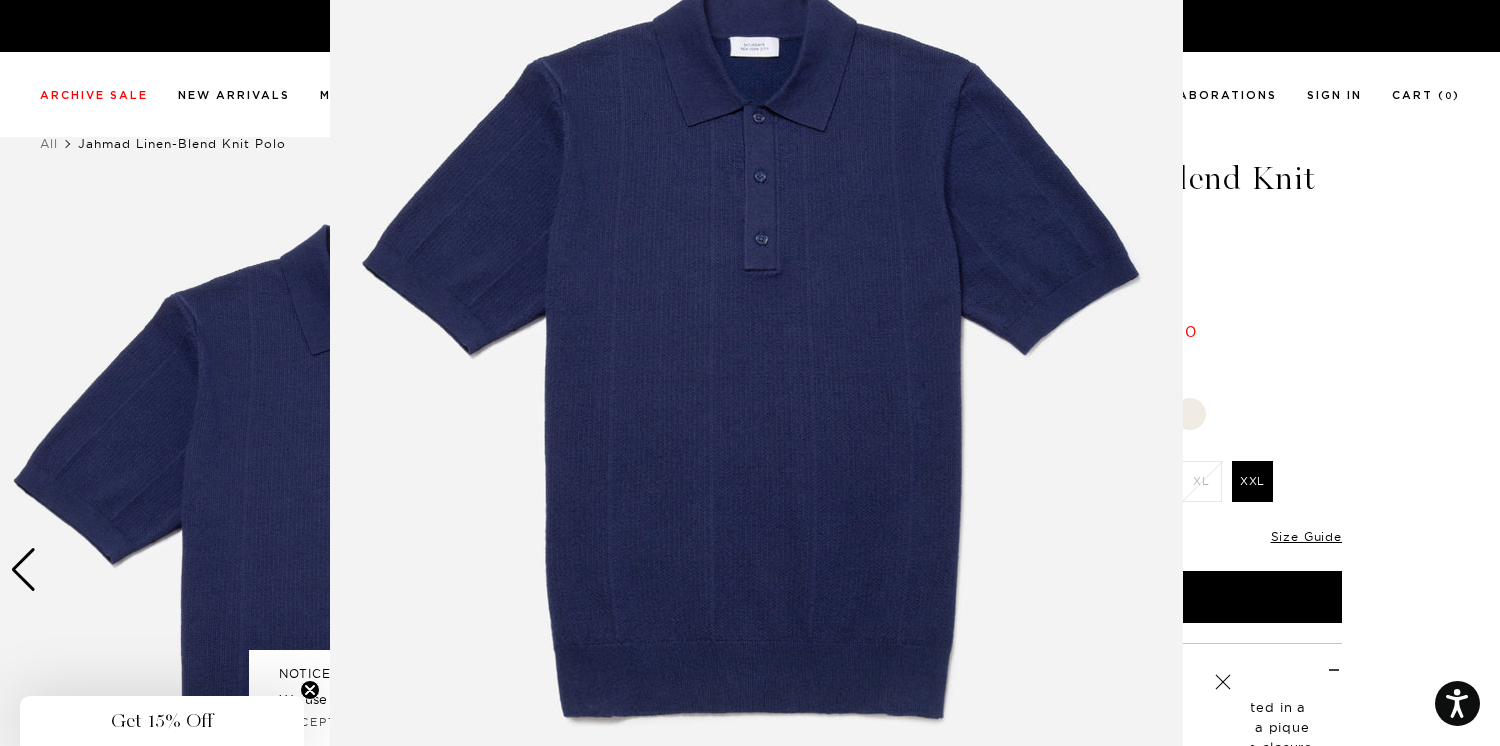 scroll, scrollTop: 150, scrollLeft: 0, axis: vertical 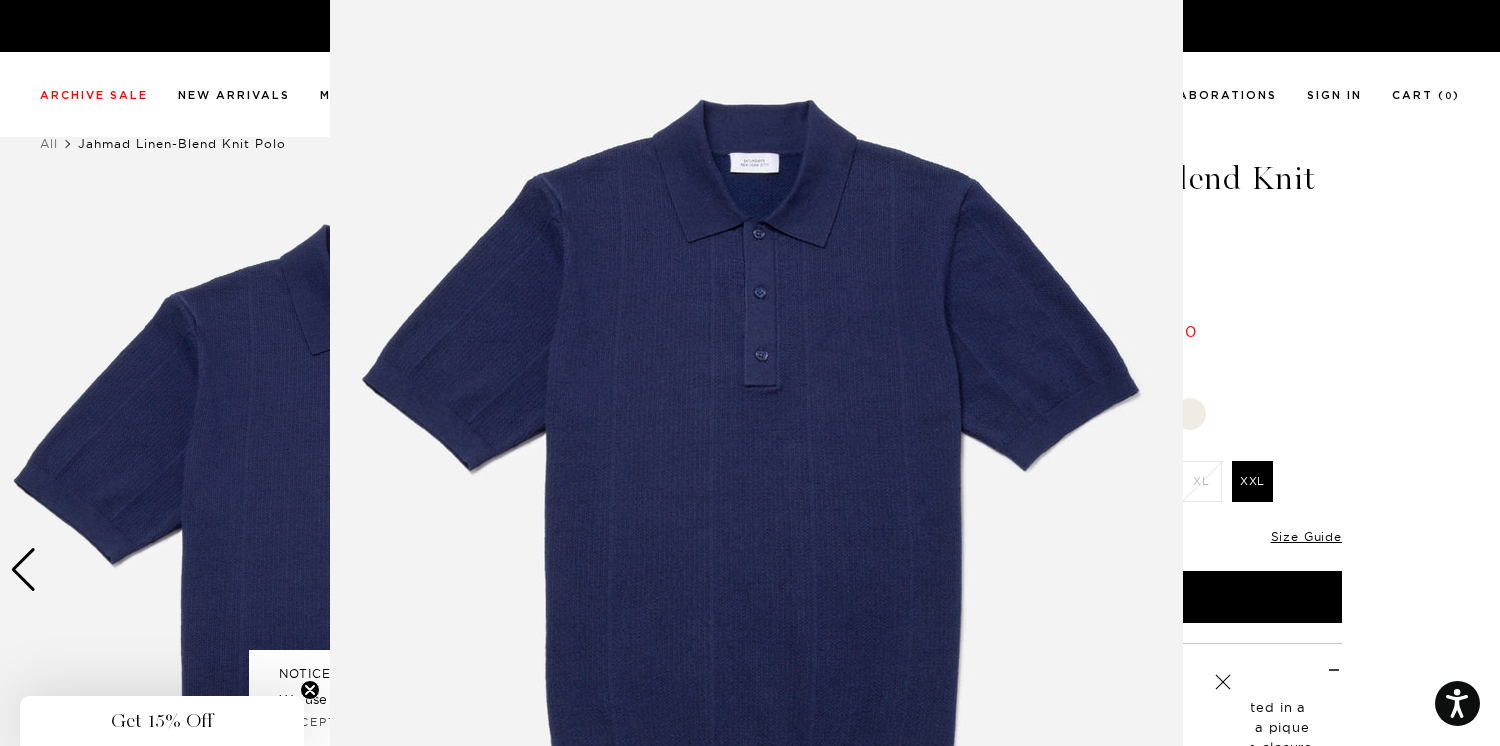 click at bounding box center (750, 373) 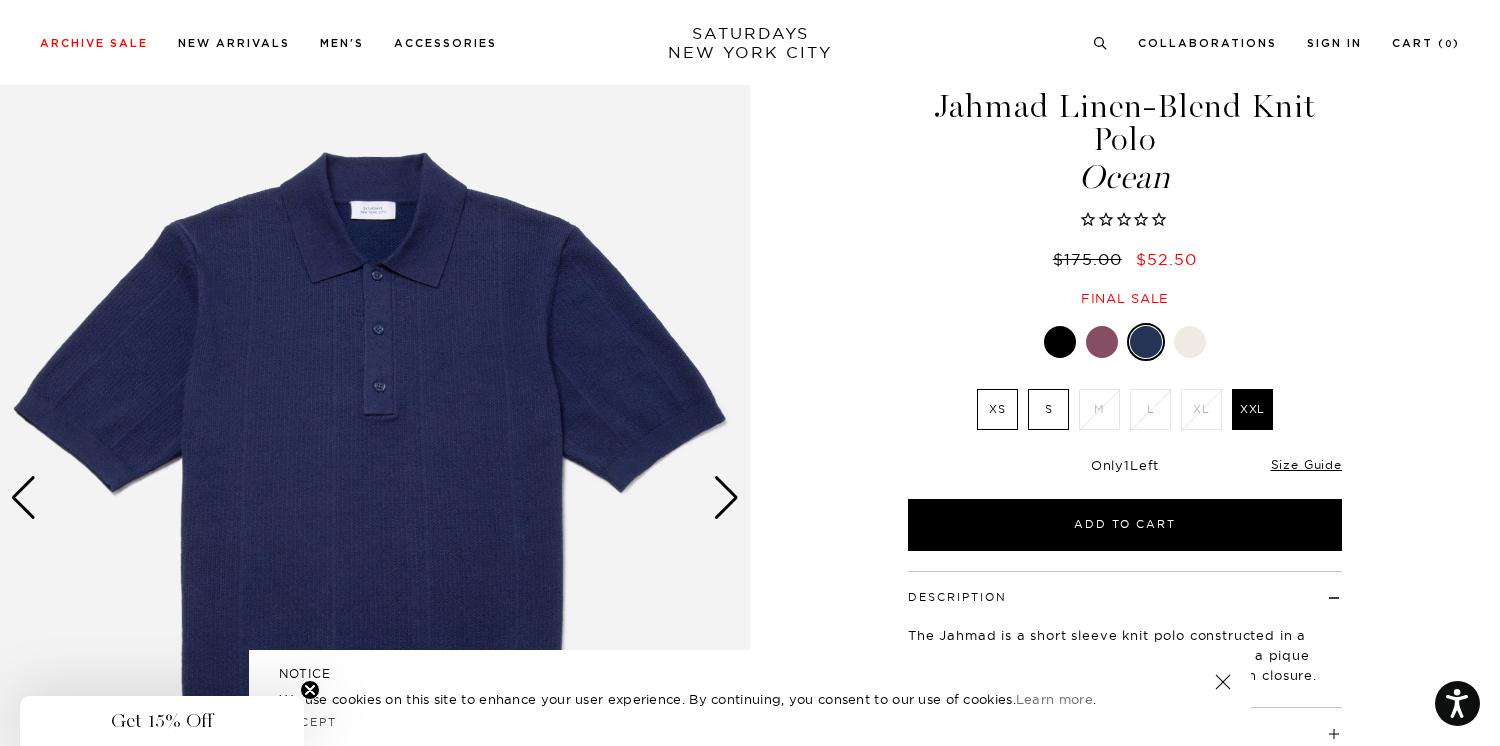scroll, scrollTop: 58, scrollLeft: 0, axis: vertical 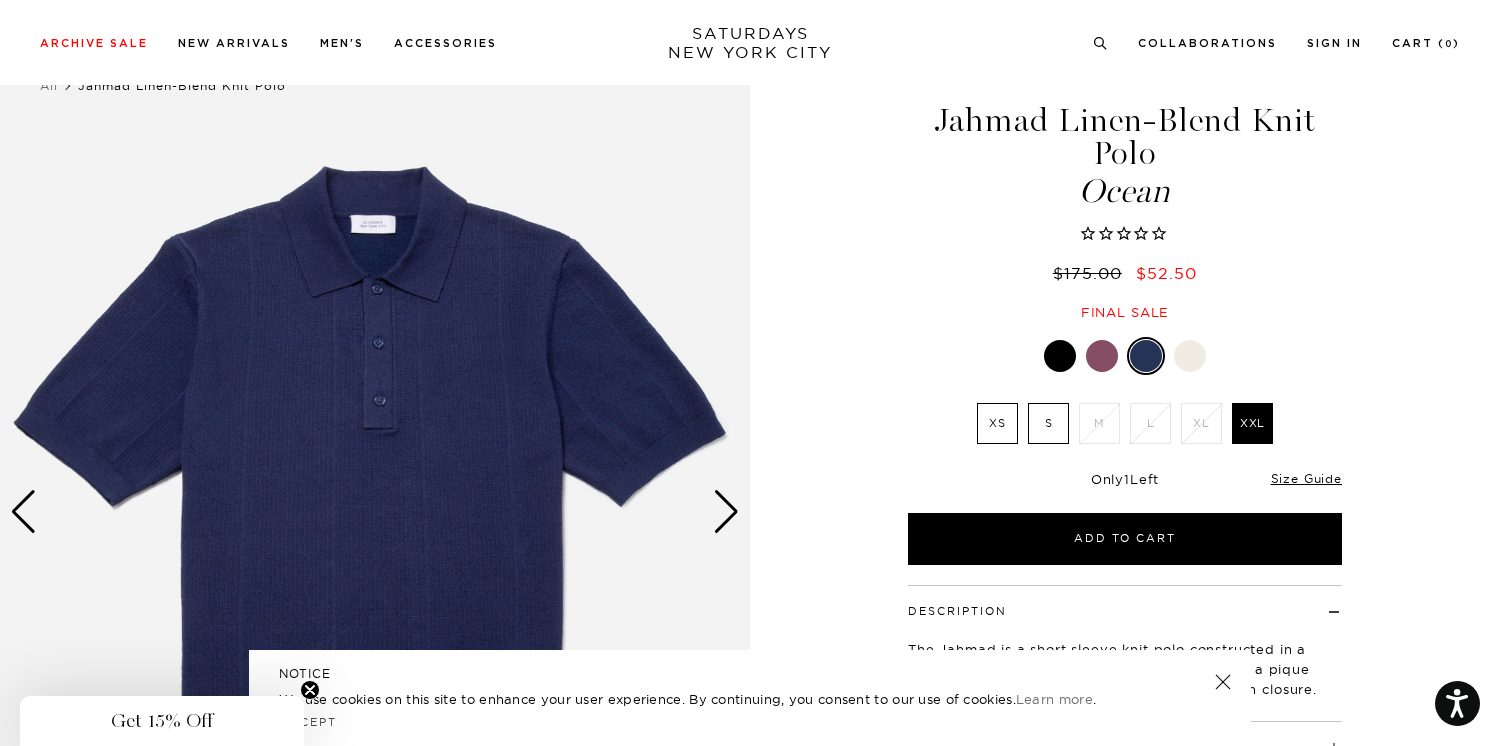 click on "Ocean
XS
S
M
L XL" at bounding box center [1125, 451] 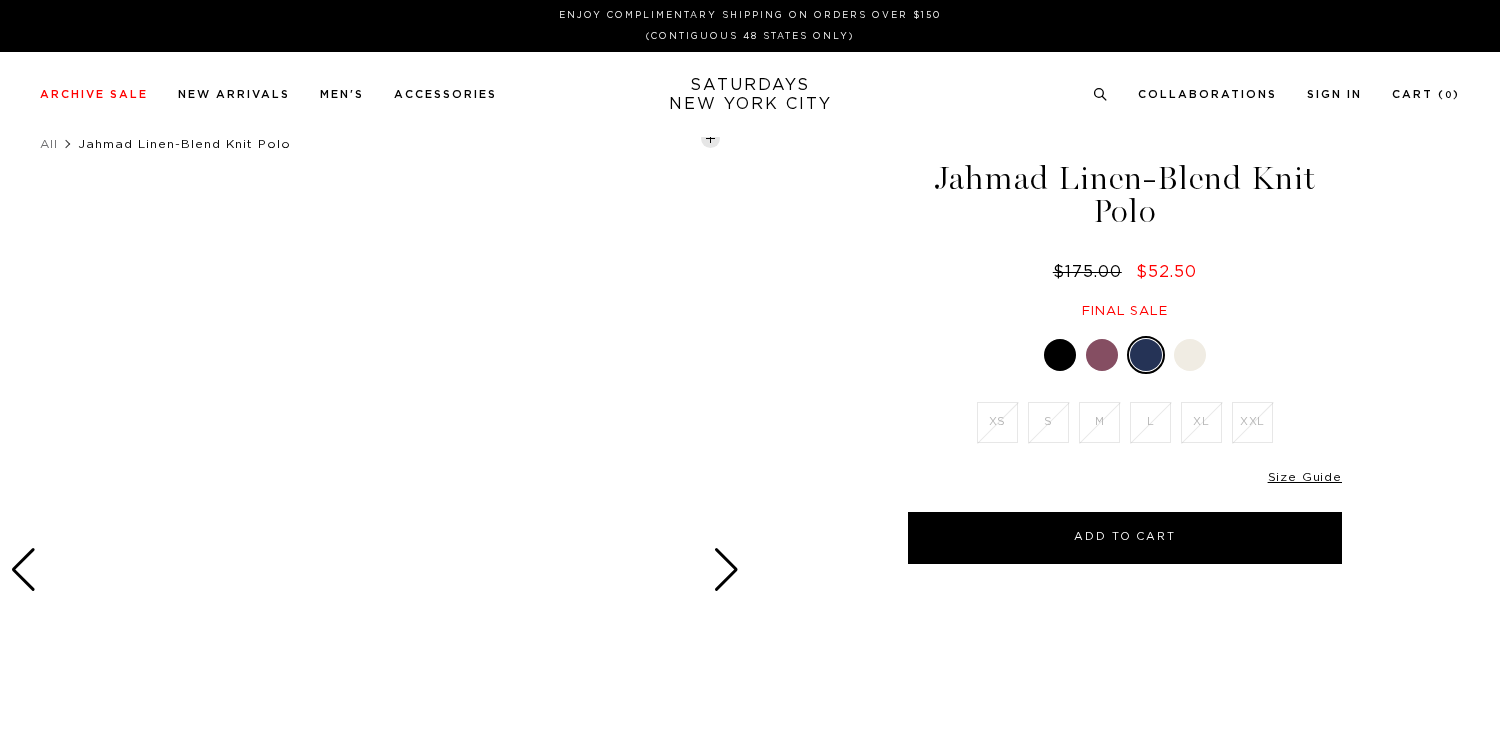 scroll, scrollTop: 0, scrollLeft: 0, axis: both 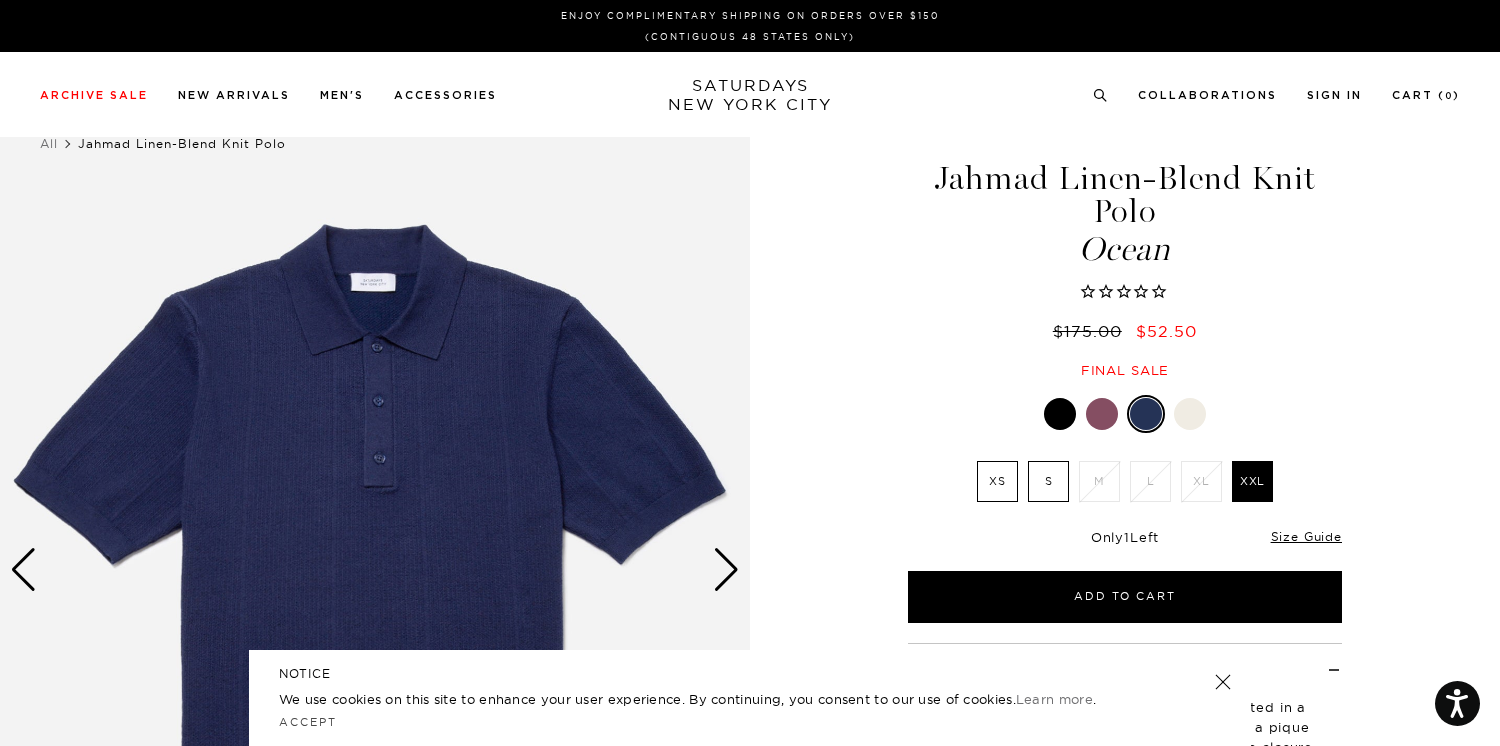 click on "S" at bounding box center (1048, 481) 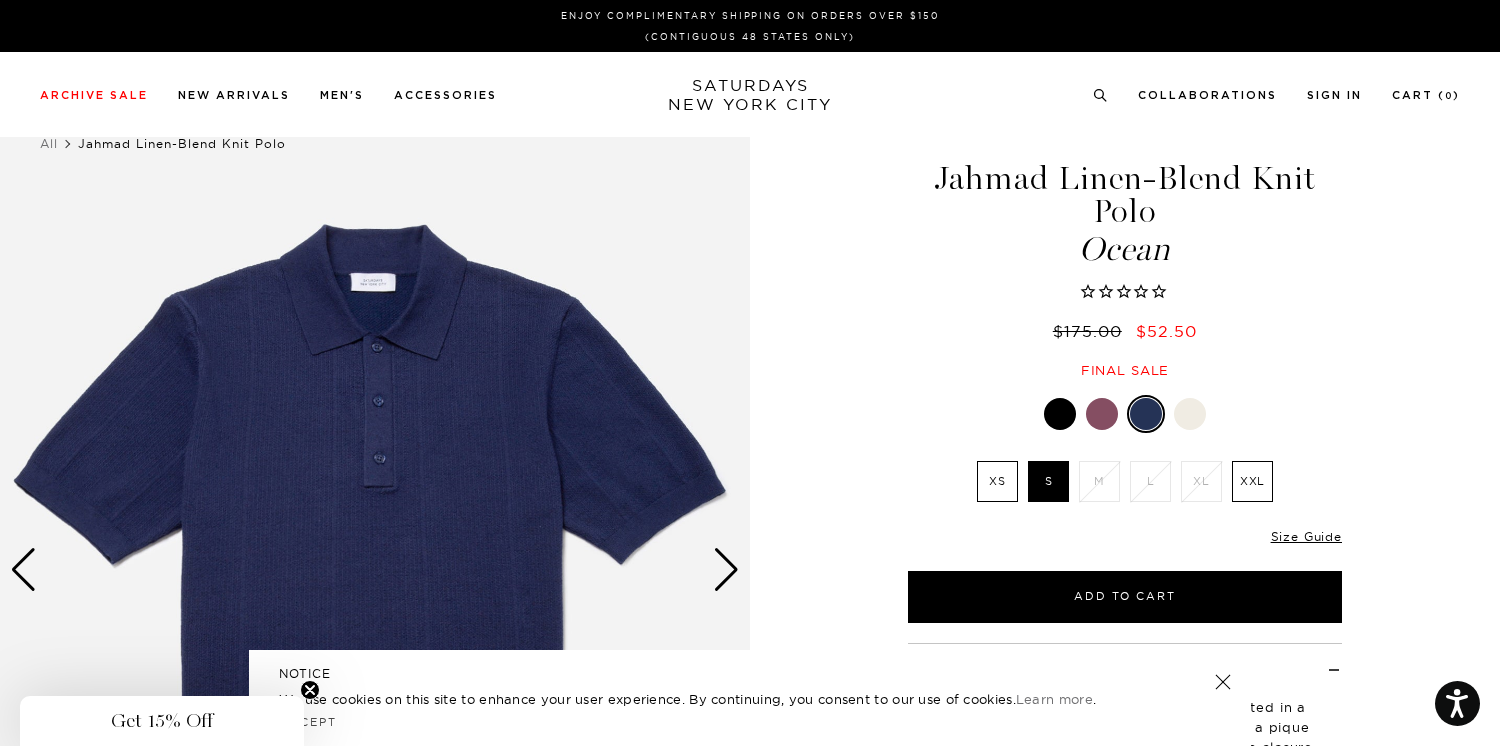 click on "XS
S
M
L
XL
XXL" at bounding box center (1125, 486) 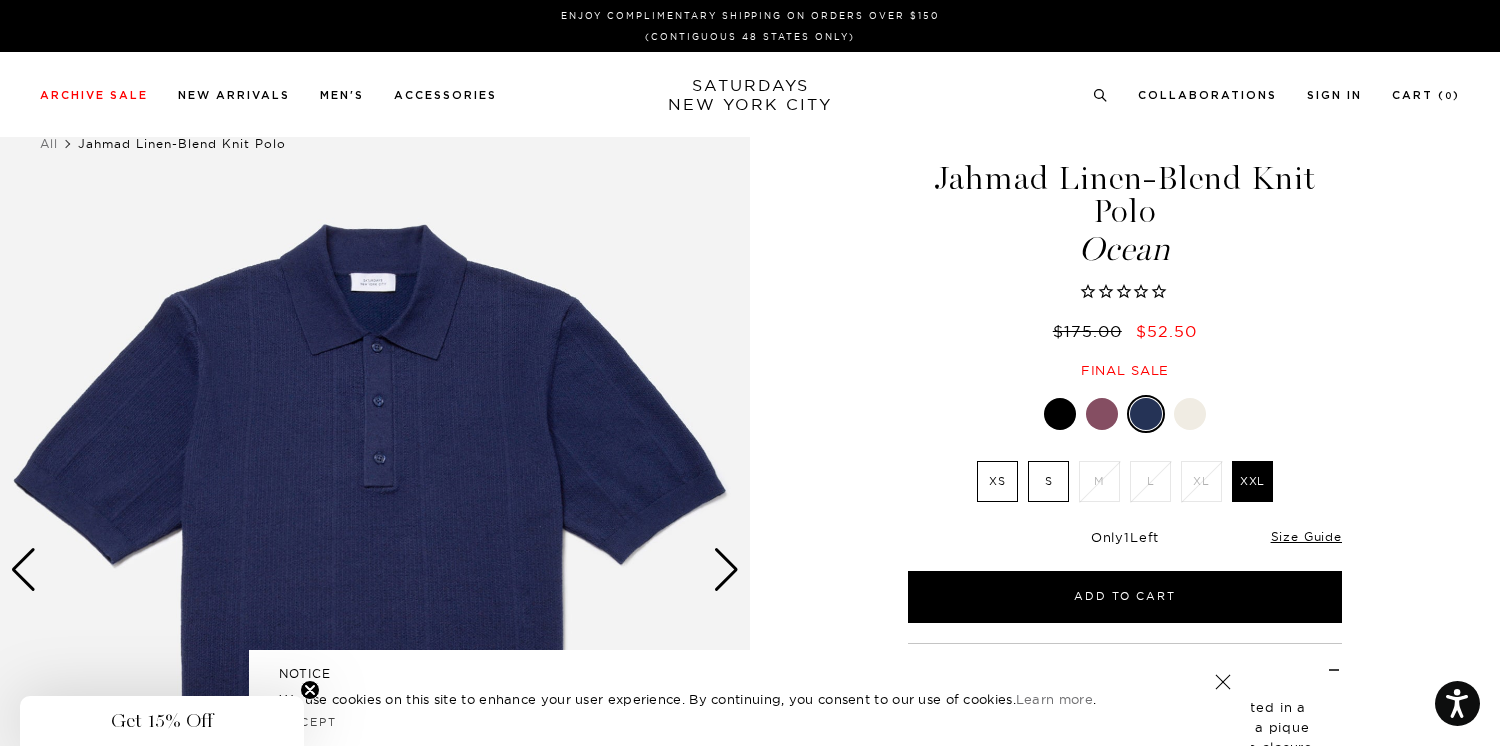 drag, startPoint x: 1072, startPoint y: 480, endPoint x: 1039, endPoint y: 475, distance: 33.37664 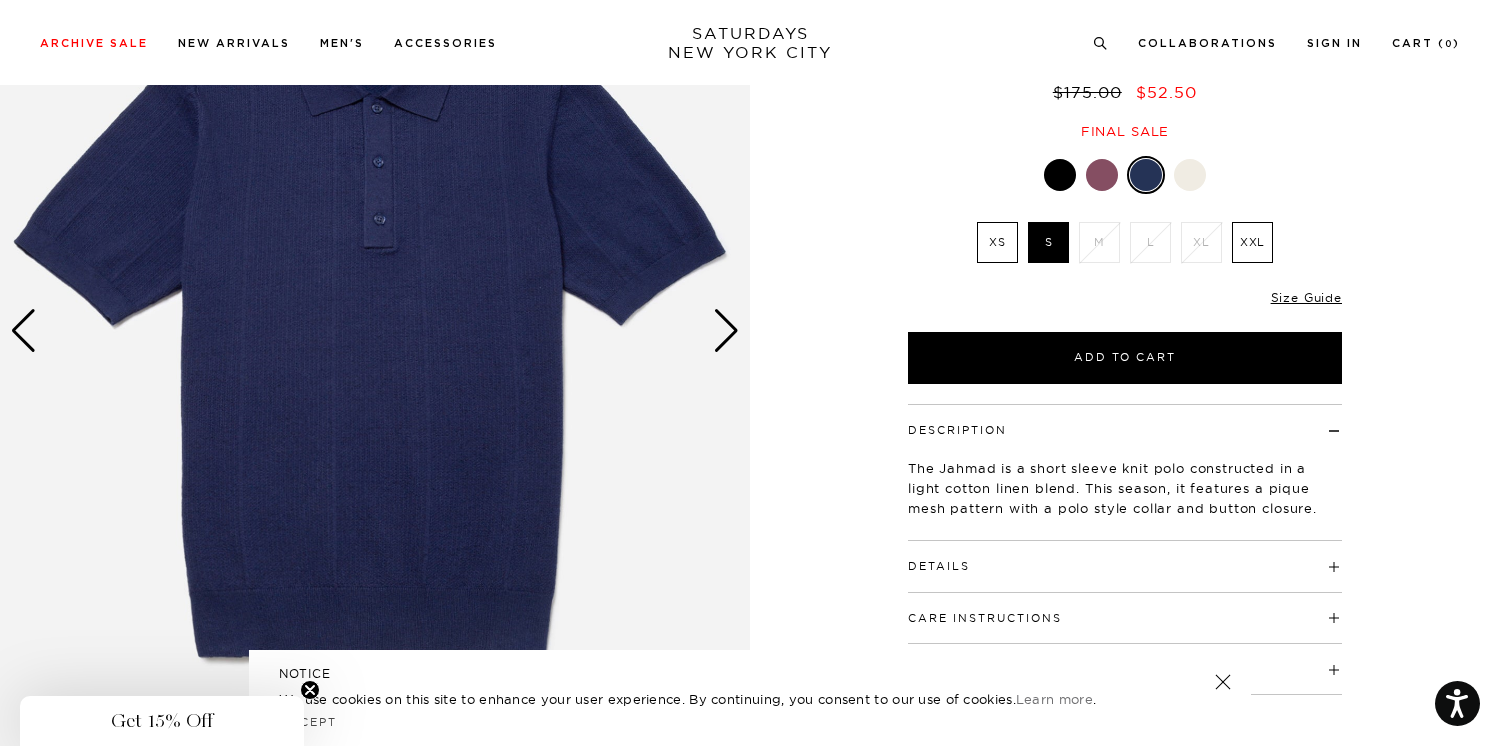 scroll, scrollTop: 286, scrollLeft: 0, axis: vertical 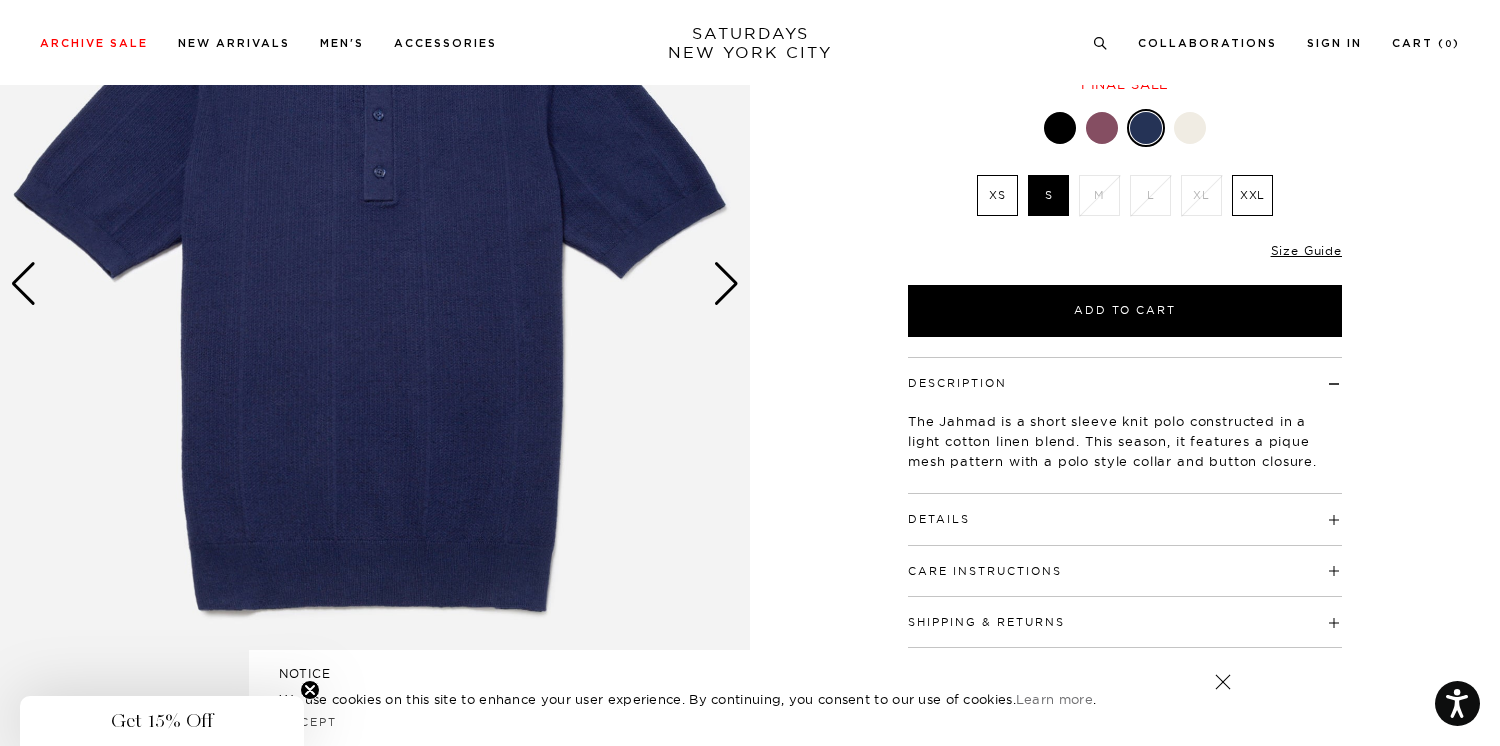 click at bounding box center (375, 284) 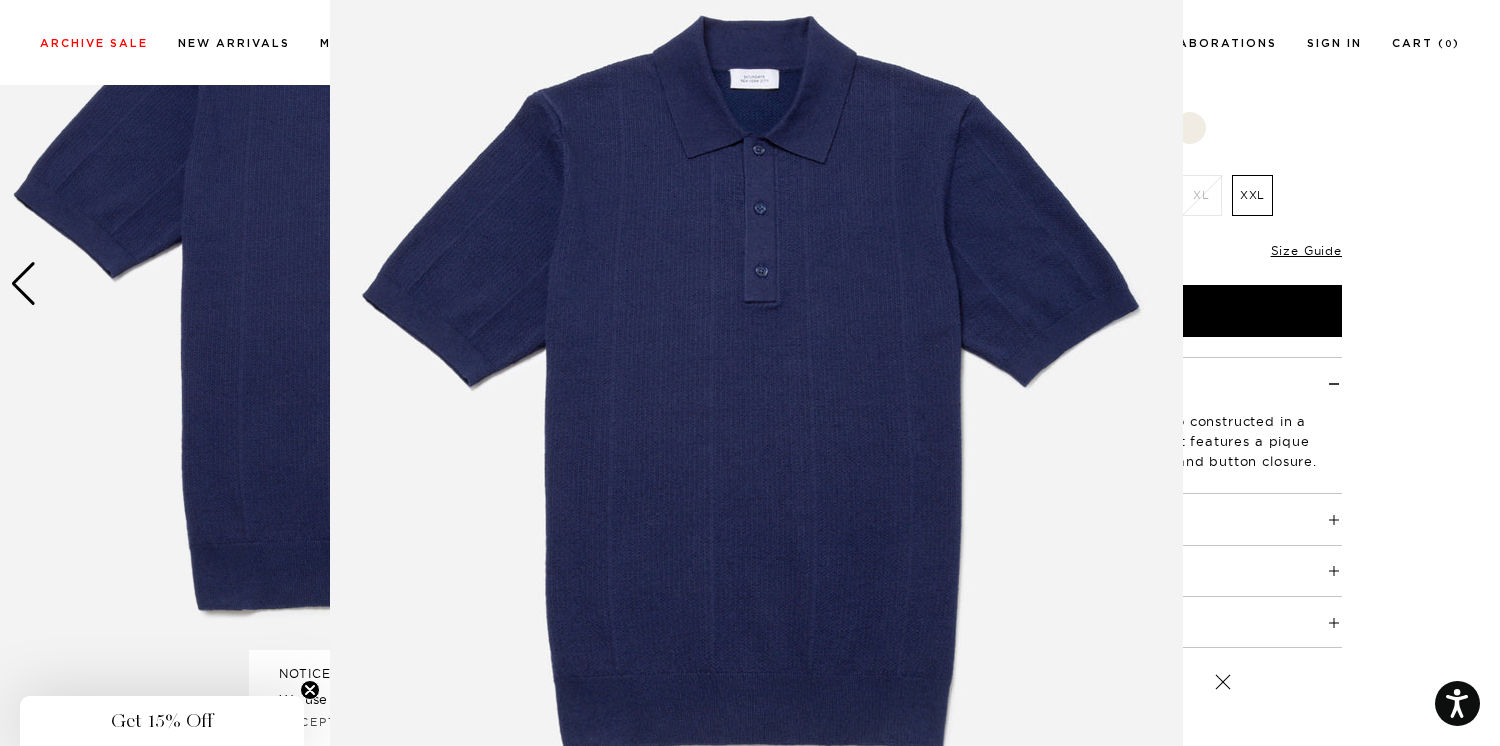 scroll, scrollTop: 112, scrollLeft: 0, axis: vertical 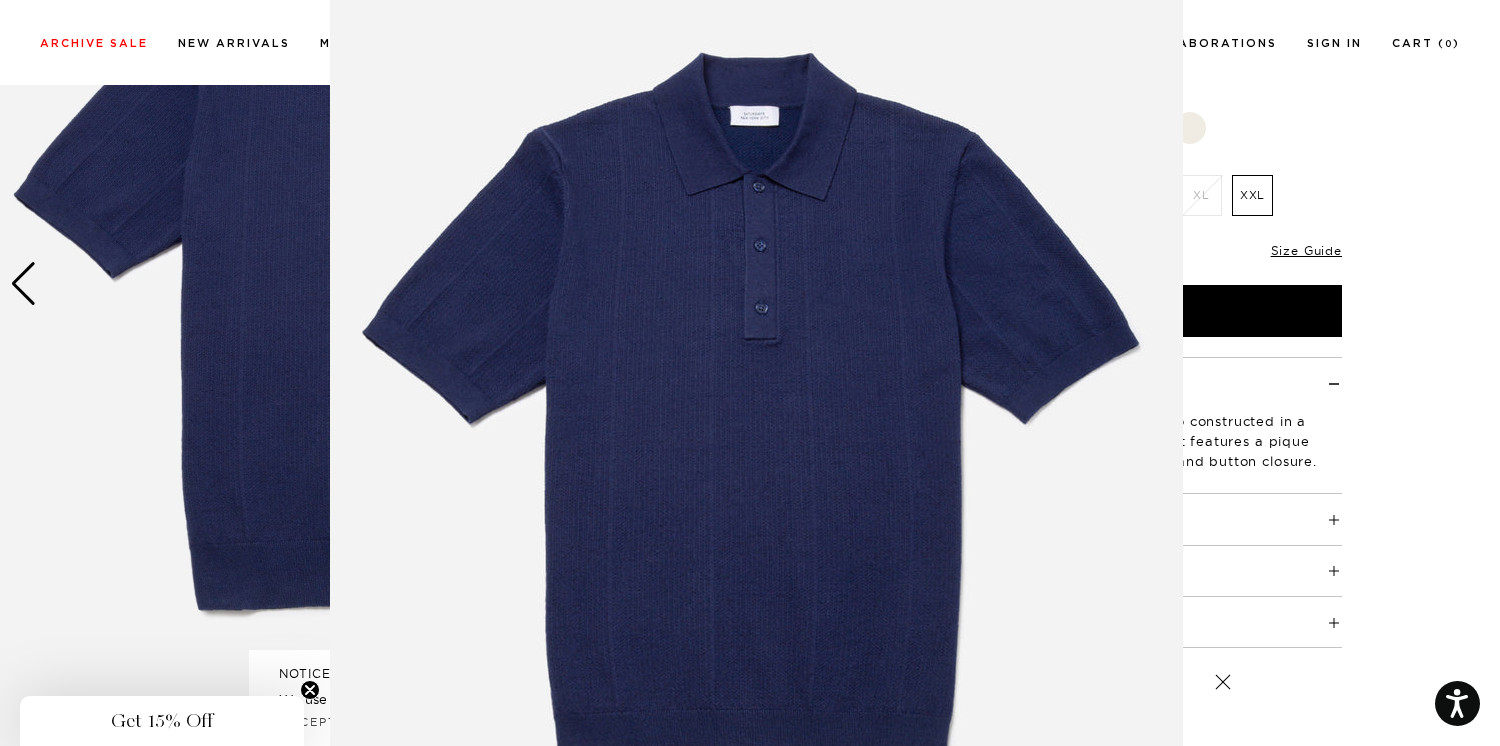 click at bounding box center (756, 430) 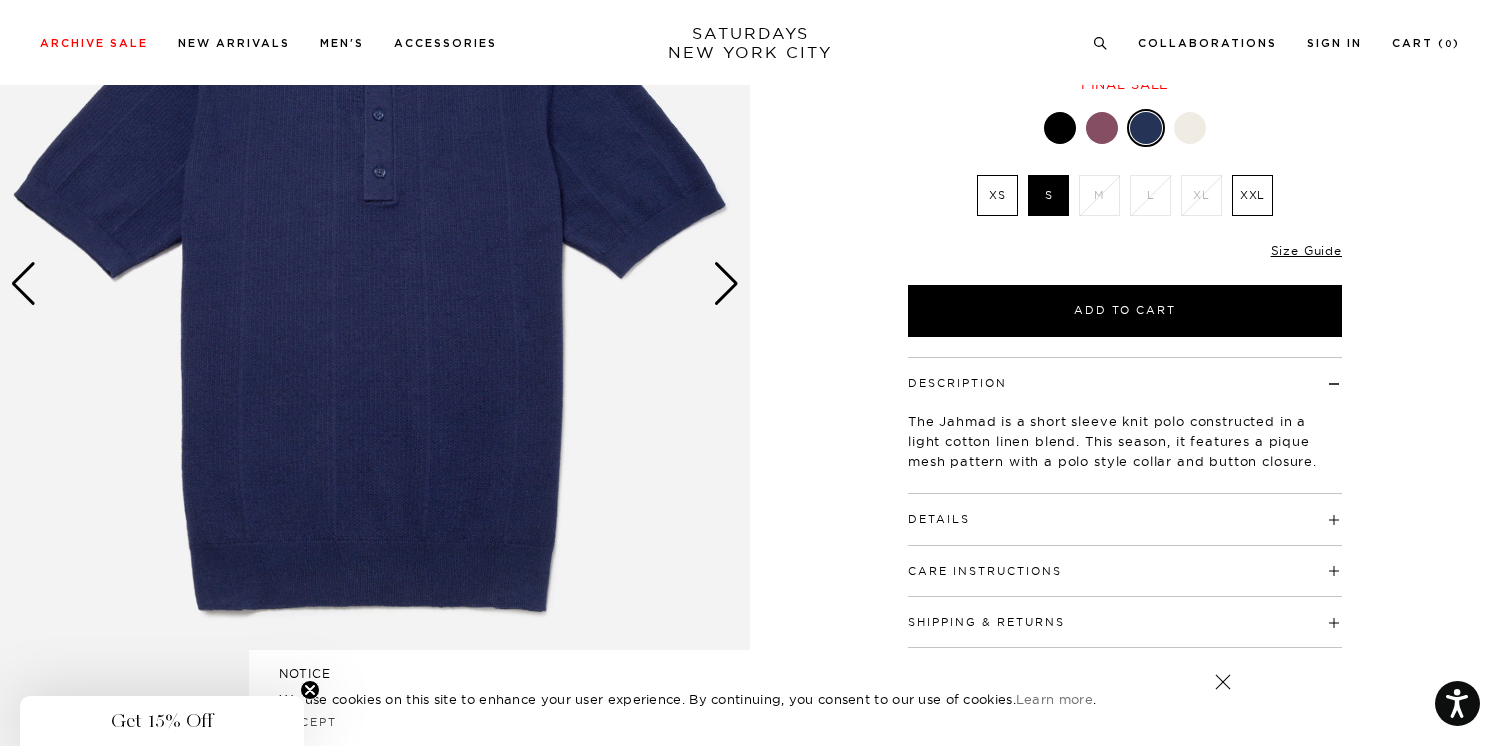 click at bounding box center [726, 284] 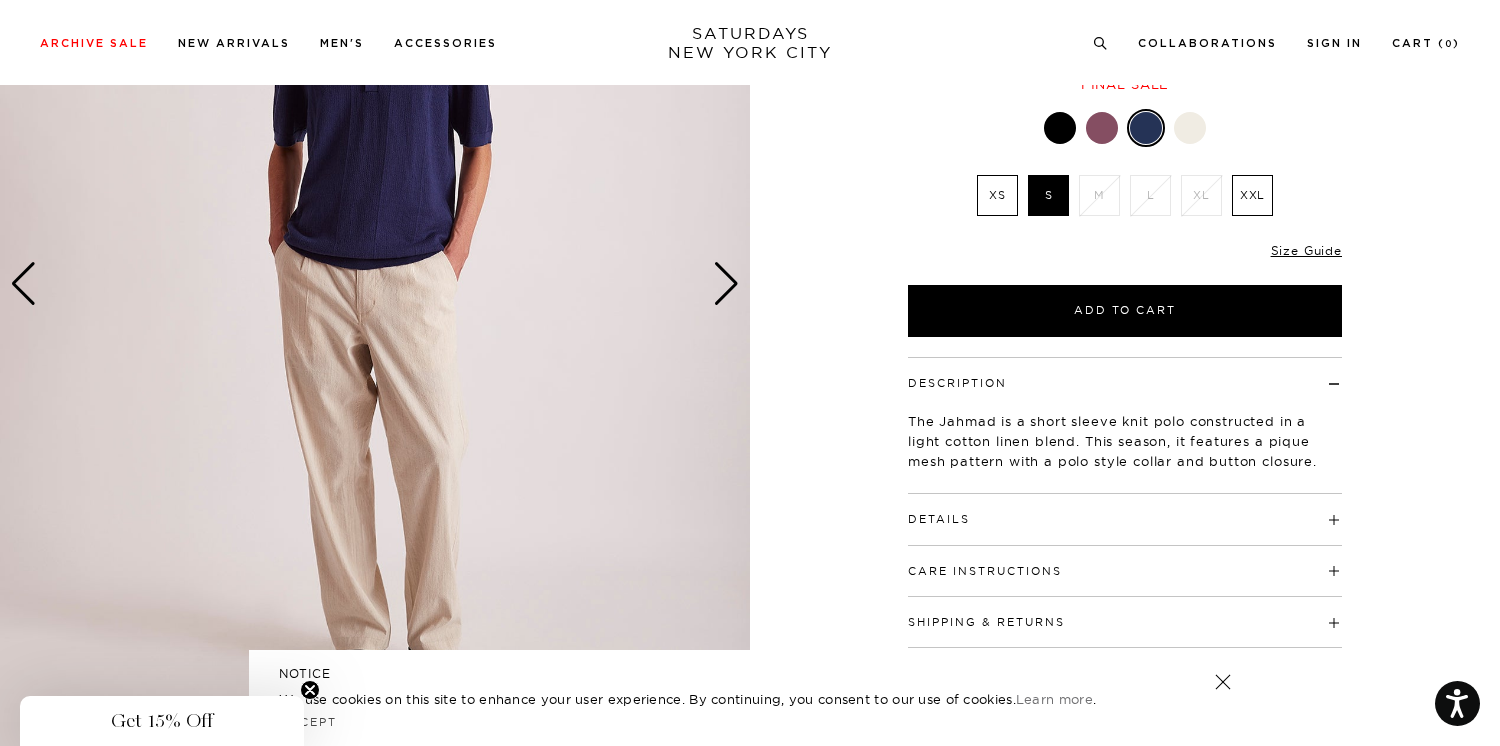 click at bounding box center [726, 284] 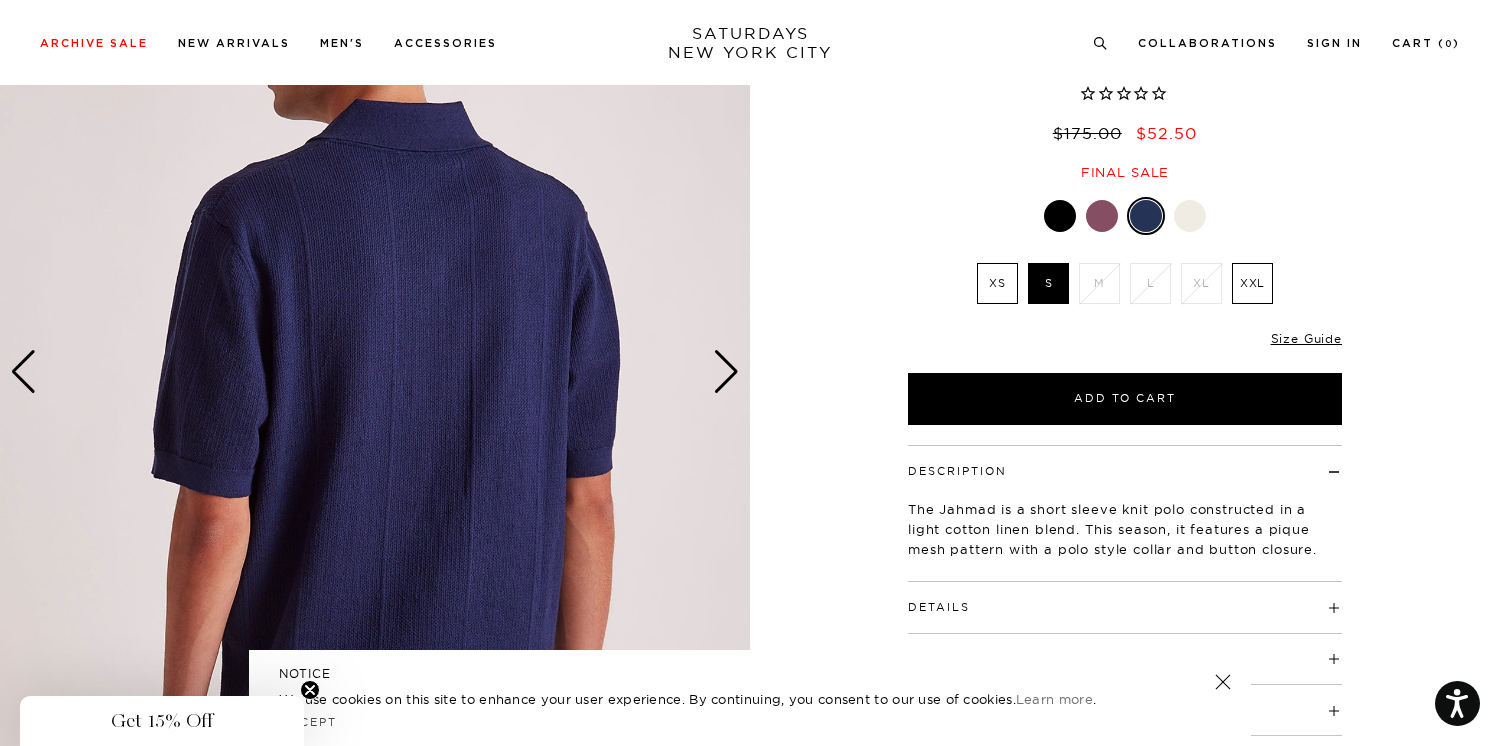 scroll, scrollTop: 191, scrollLeft: 0, axis: vertical 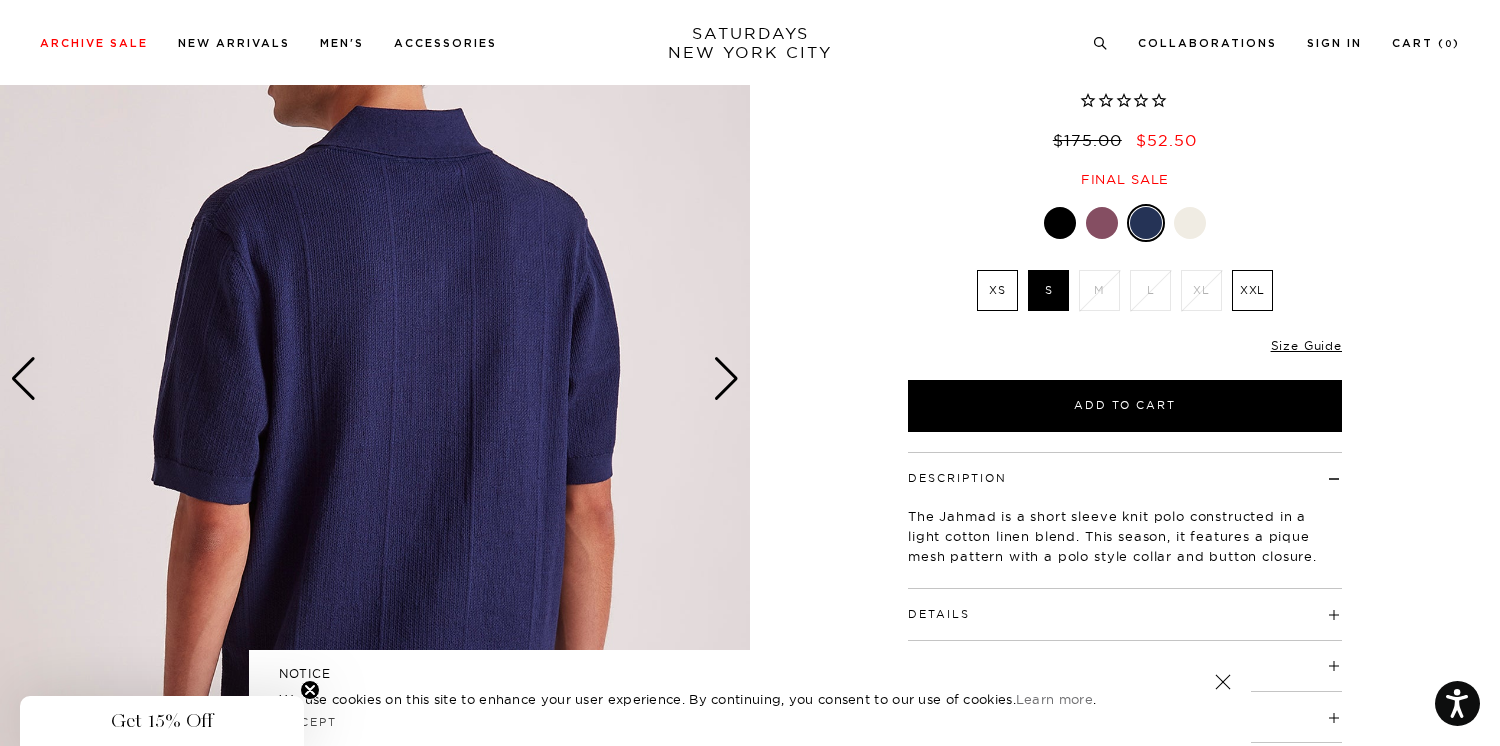 click on "XS" at bounding box center [997, 290] 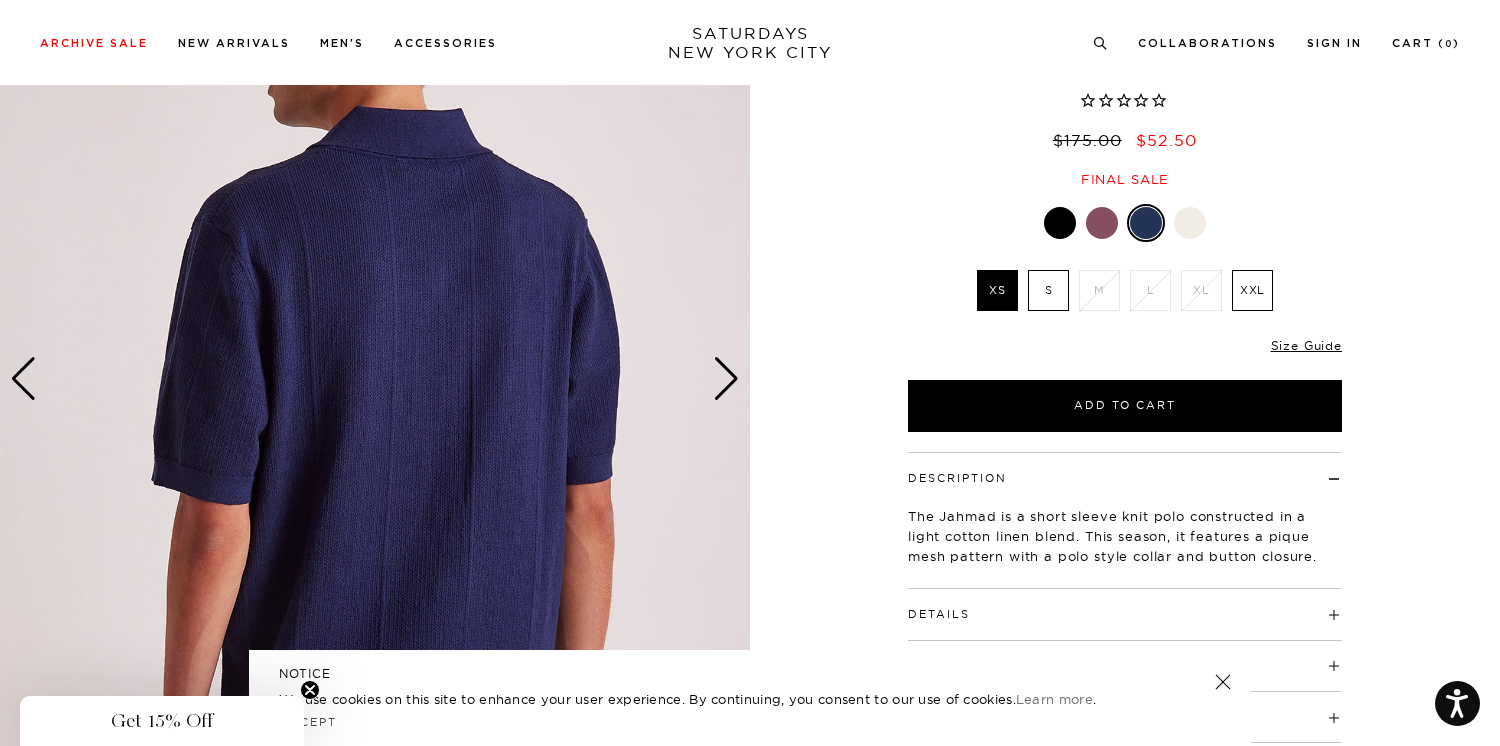 click on "S" at bounding box center [1048, 290] 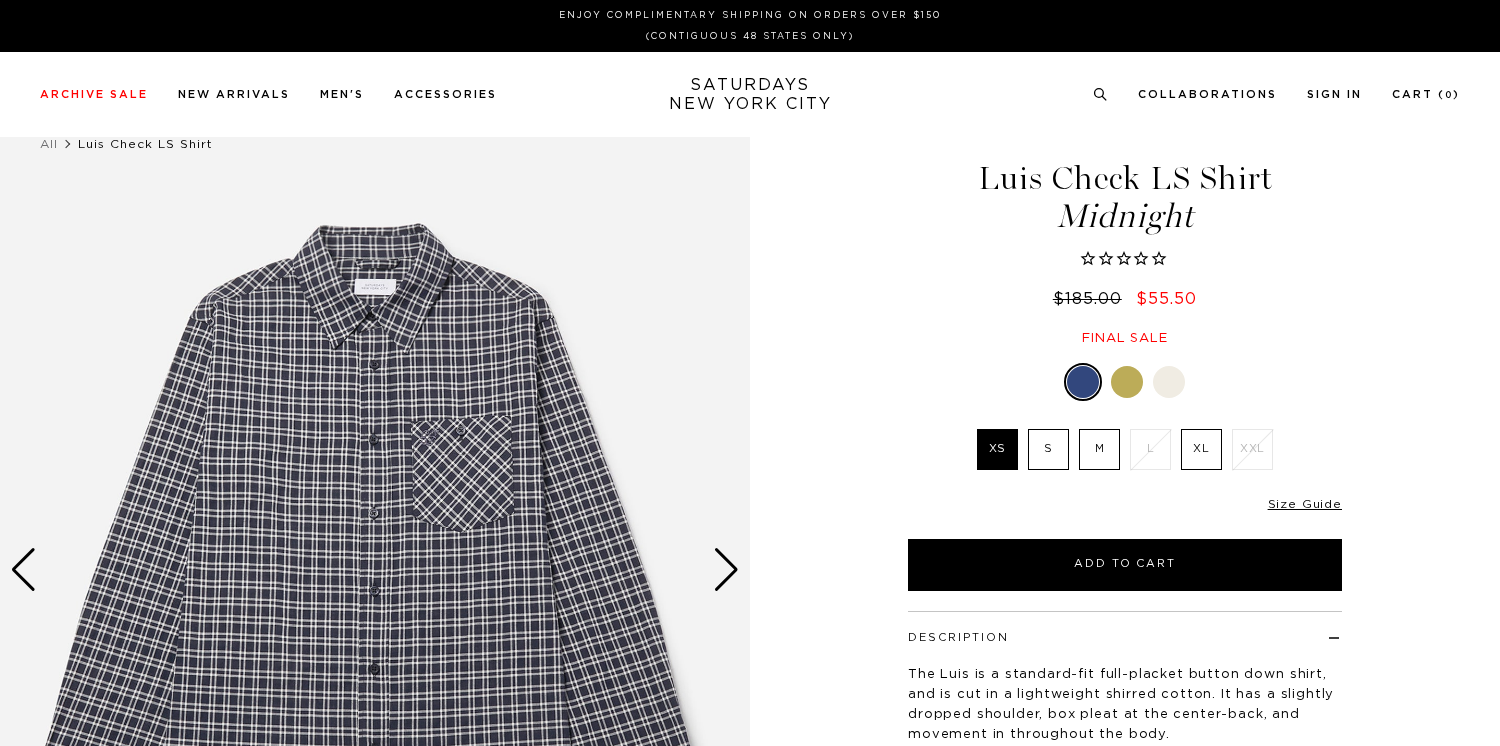 scroll, scrollTop: 0, scrollLeft: 0, axis: both 